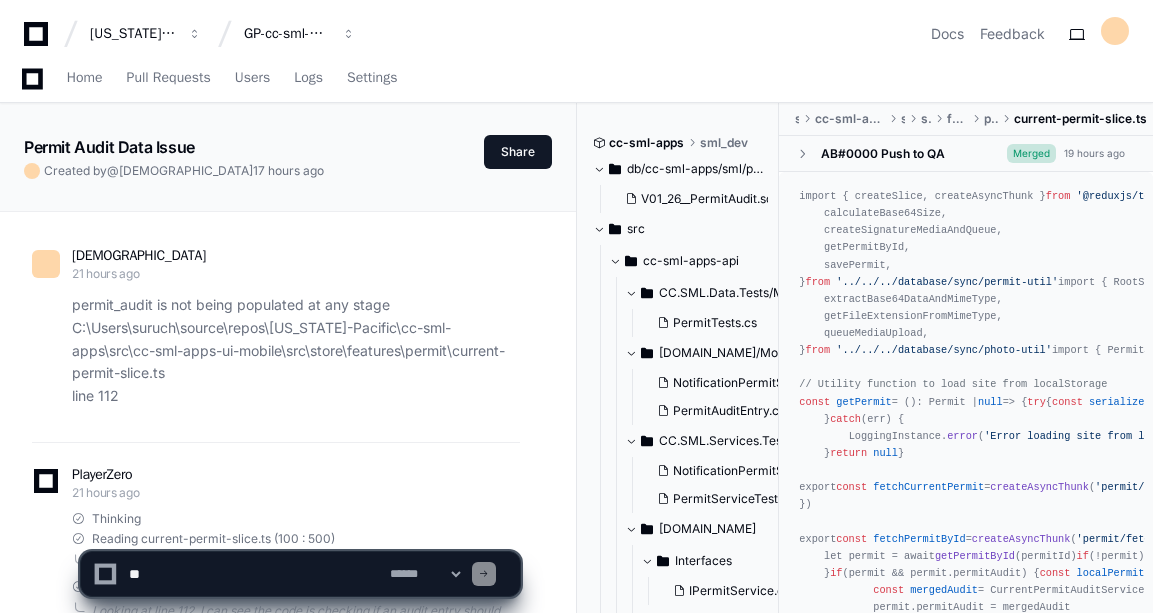 scroll, scrollTop: 33810, scrollLeft: 0, axis: vertical 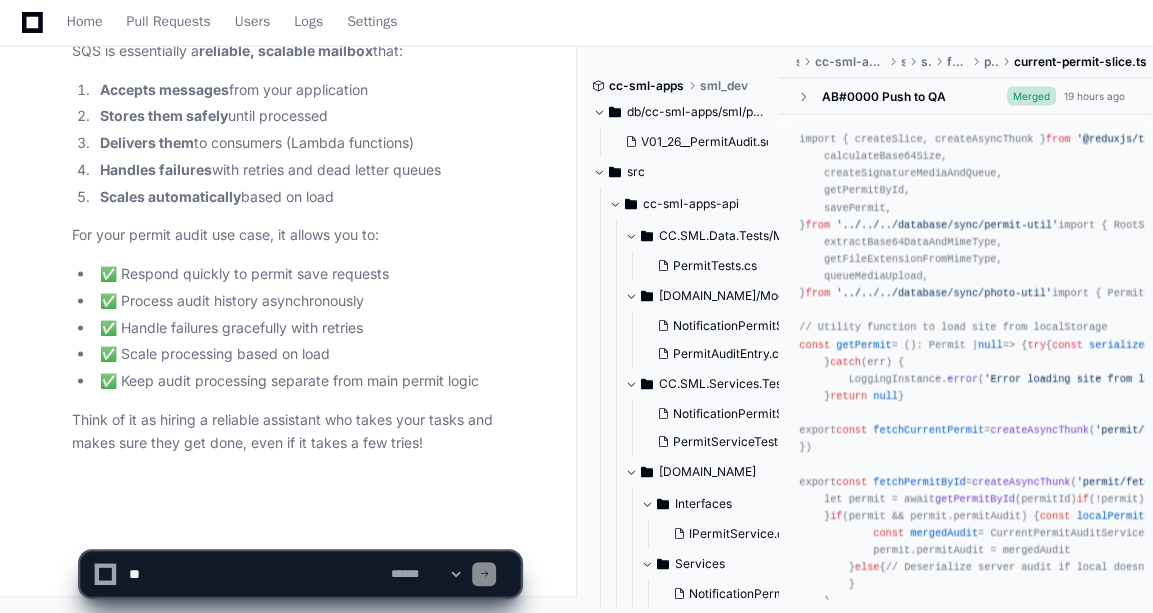 click 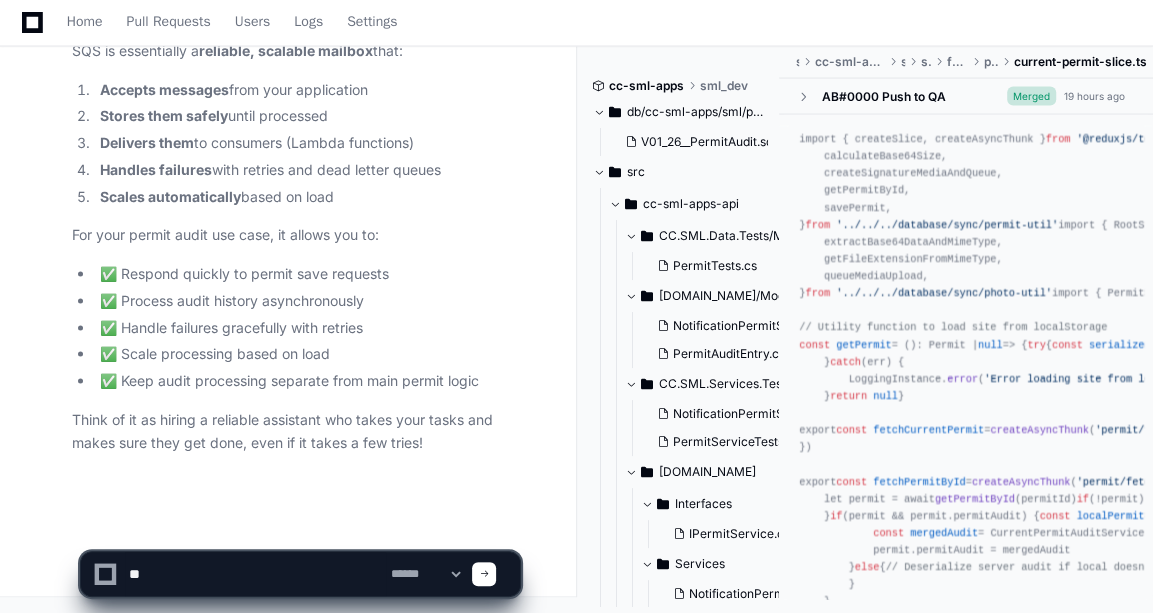 type on "*" 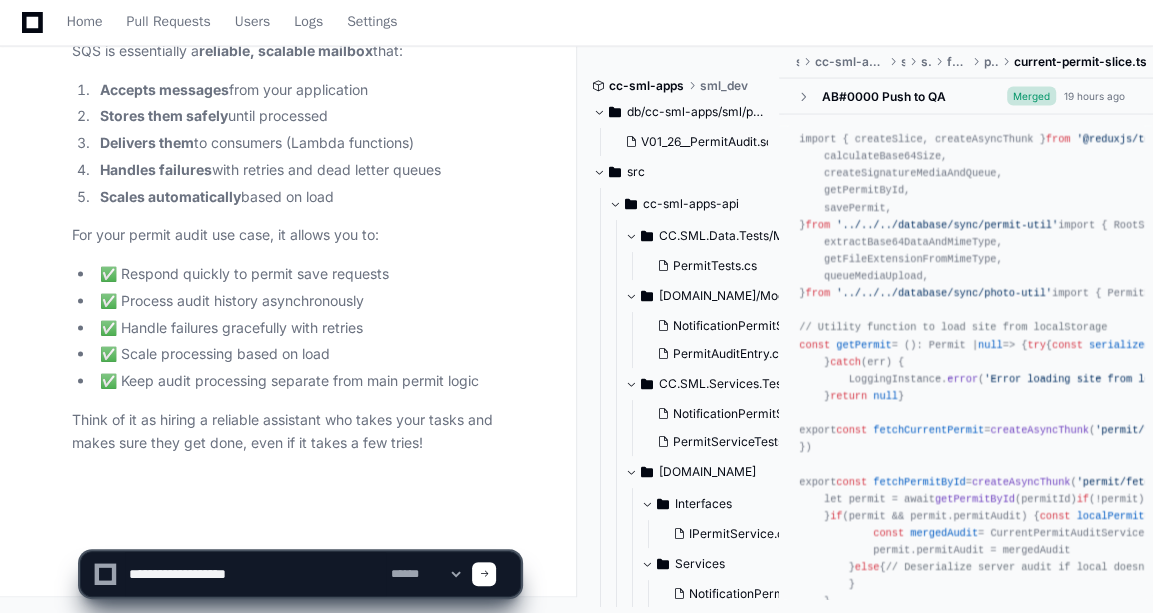 drag, startPoint x: 274, startPoint y: 579, endPoint x: 57, endPoint y: 601, distance: 218.11235 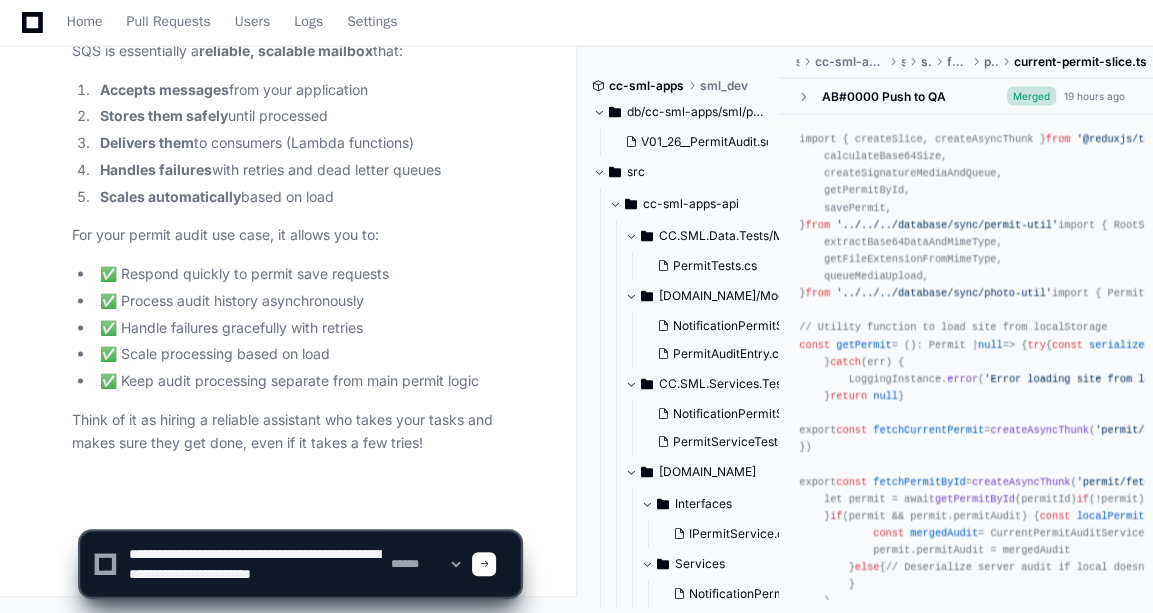 scroll, scrollTop: 6, scrollLeft: 0, axis: vertical 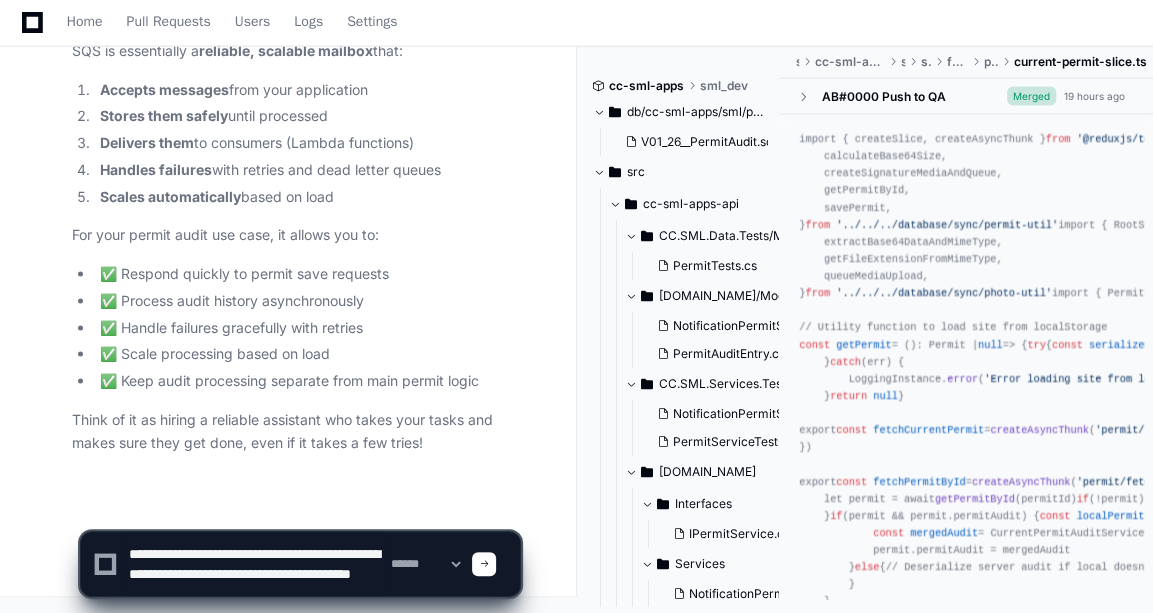 type on "**********" 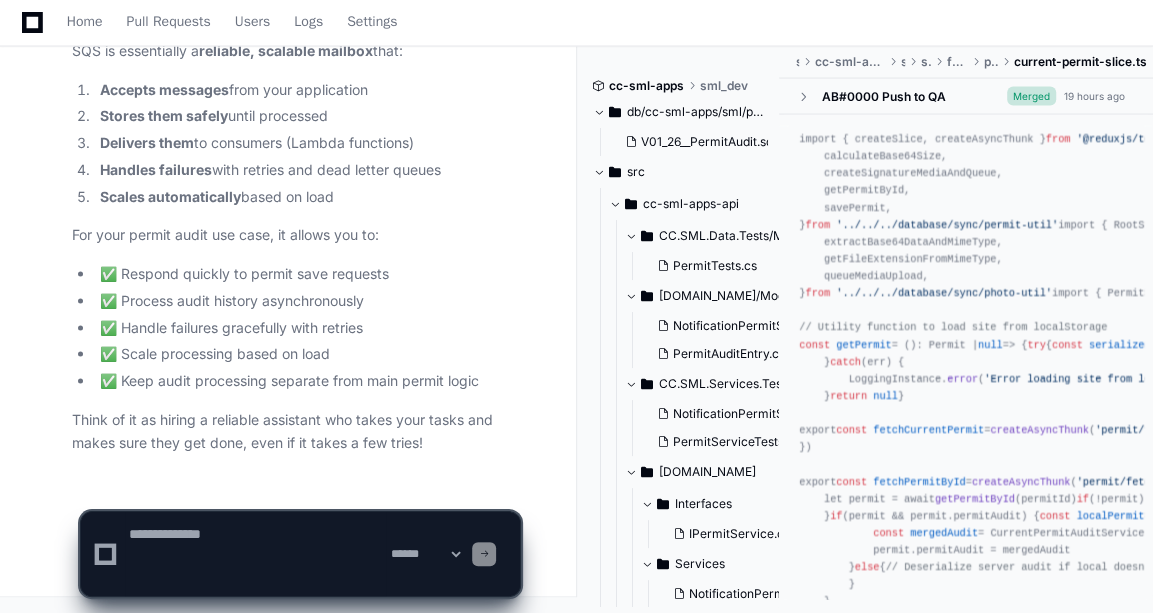 scroll, scrollTop: 0, scrollLeft: 0, axis: both 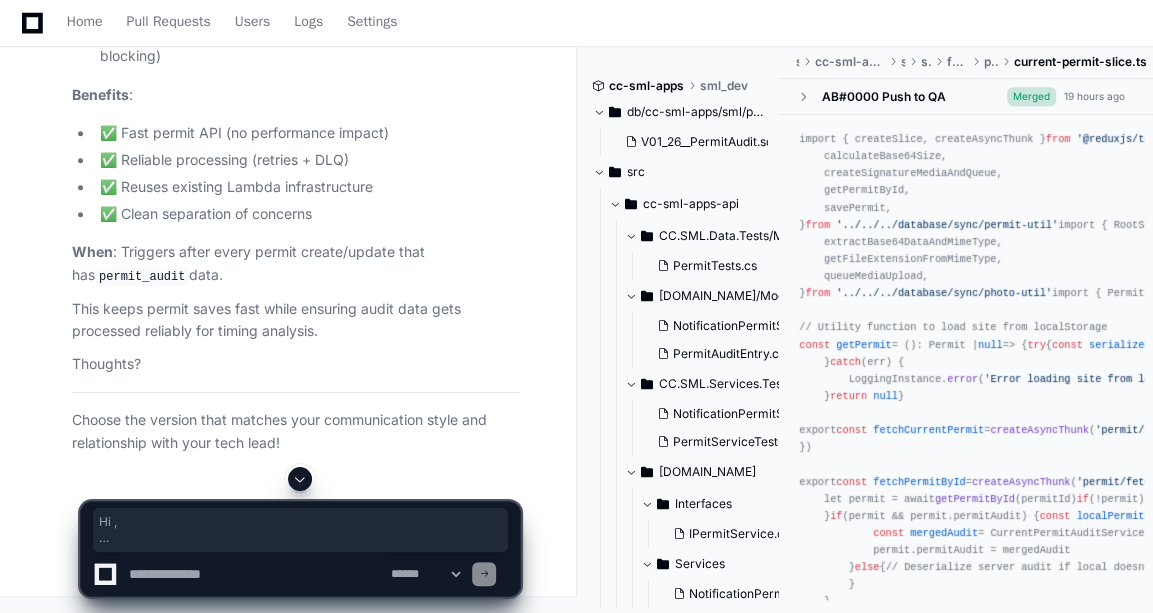 drag, startPoint x: 62, startPoint y: 216, endPoint x: 239, endPoint y: 435, distance: 281.5848 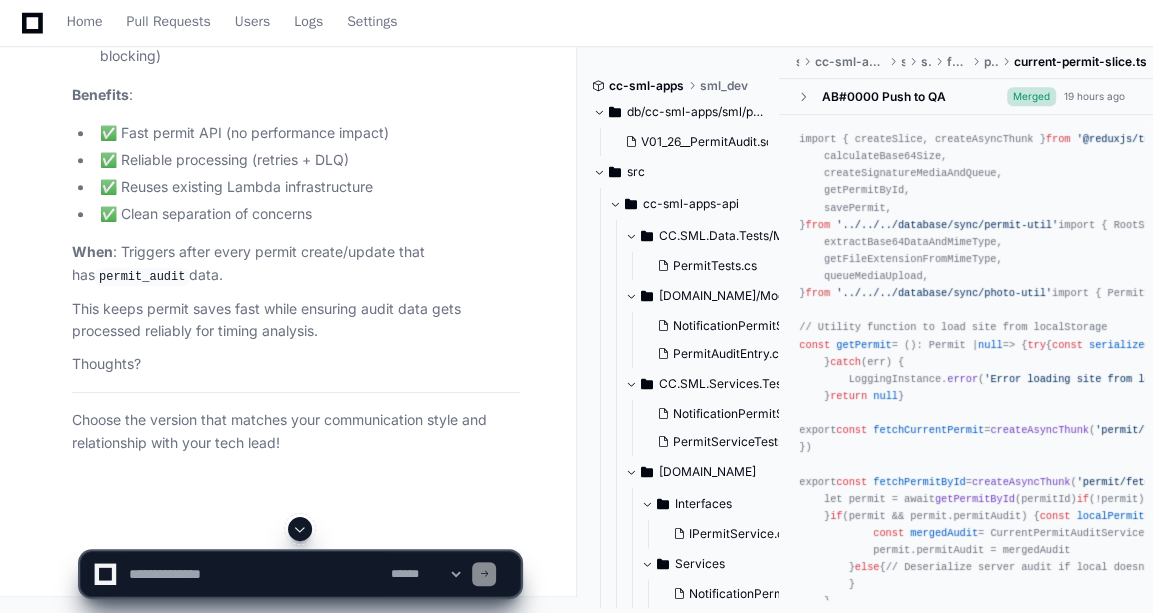 scroll, scrollTop: 34311, scrollLeft: 0, axis: vertical 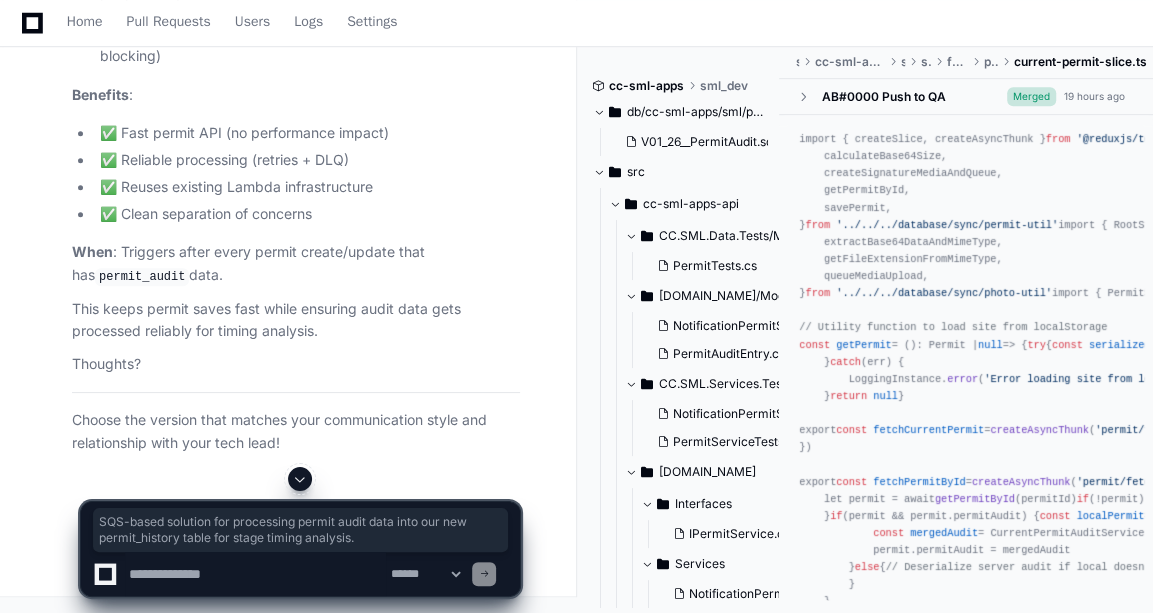 drag, startPoint x: 309, startPoint y: 407, endPoint x: 249, endPoint y: 446, distance: 71.561165 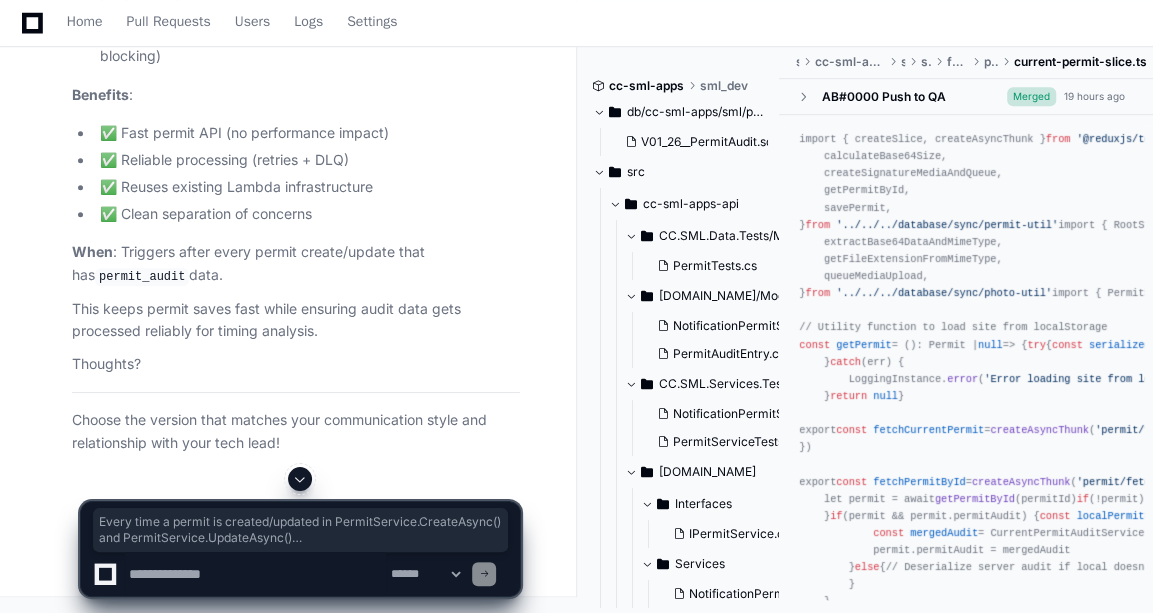 drag, startPoint x: 98, startPoint y: 142, endPoint x: 284, endPoint y: 244, distance: 212.13203 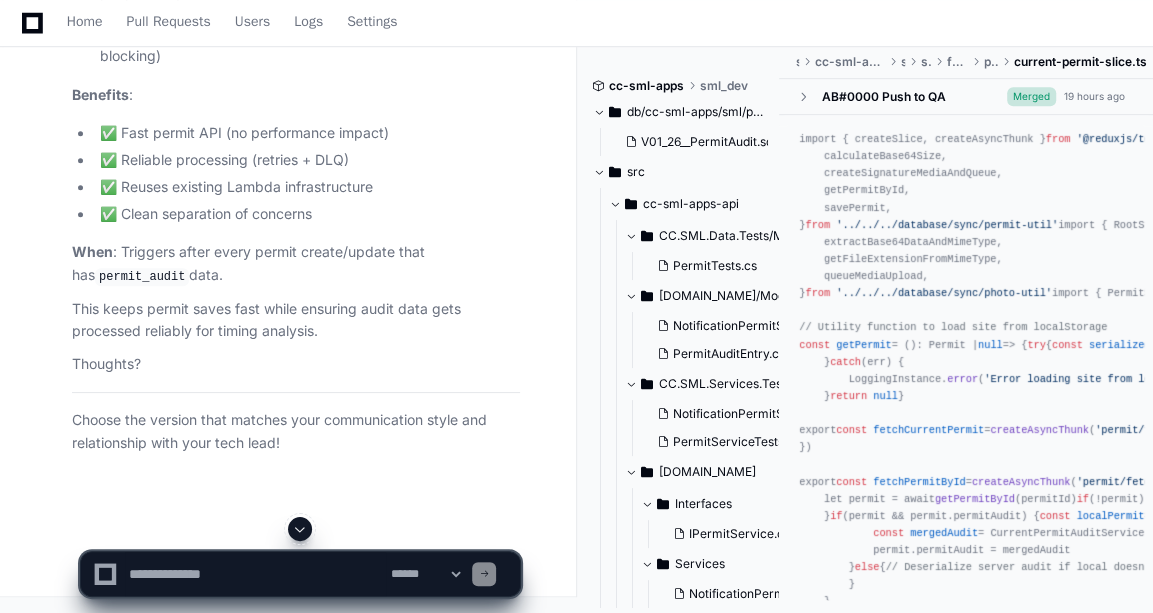click on "**********" 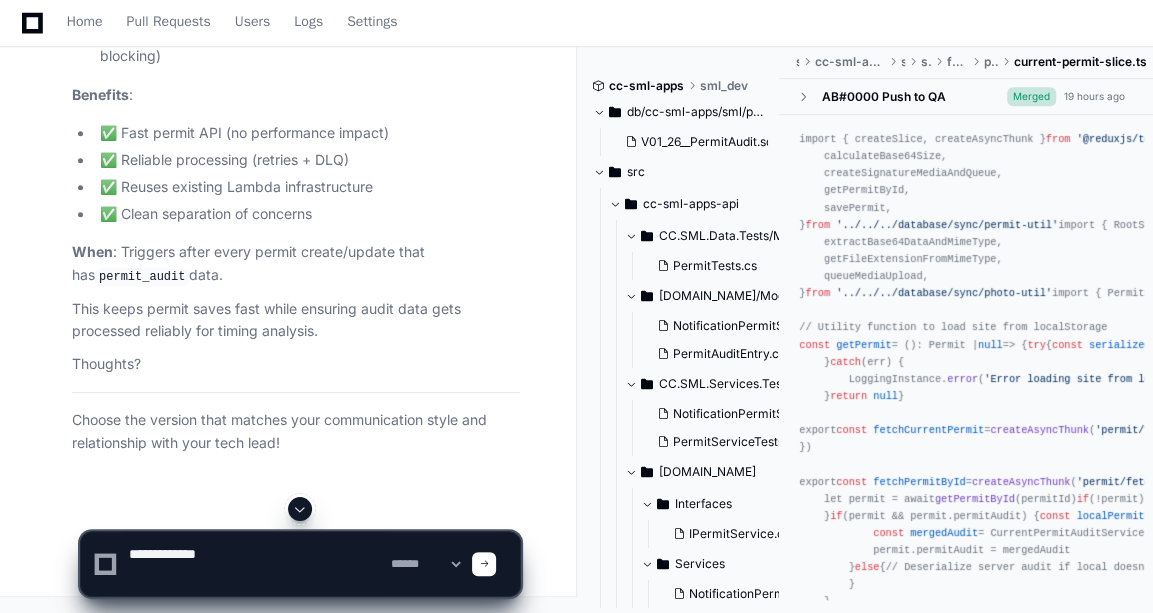 paste on "**********" 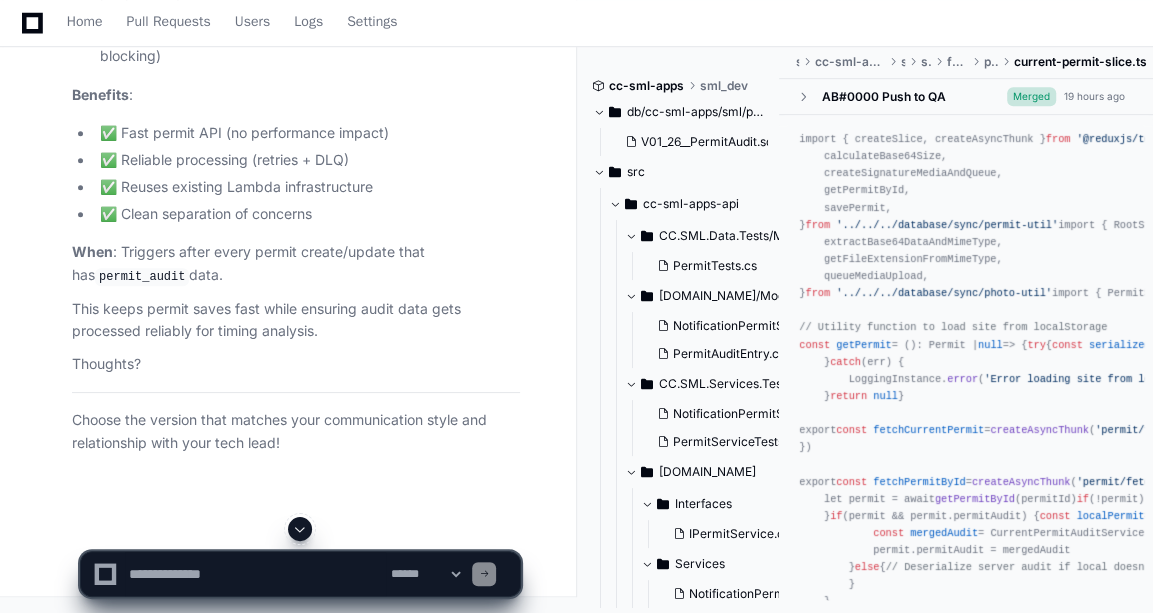 scroll, scrollTop: 0, scrollLeft: 0, axis: both 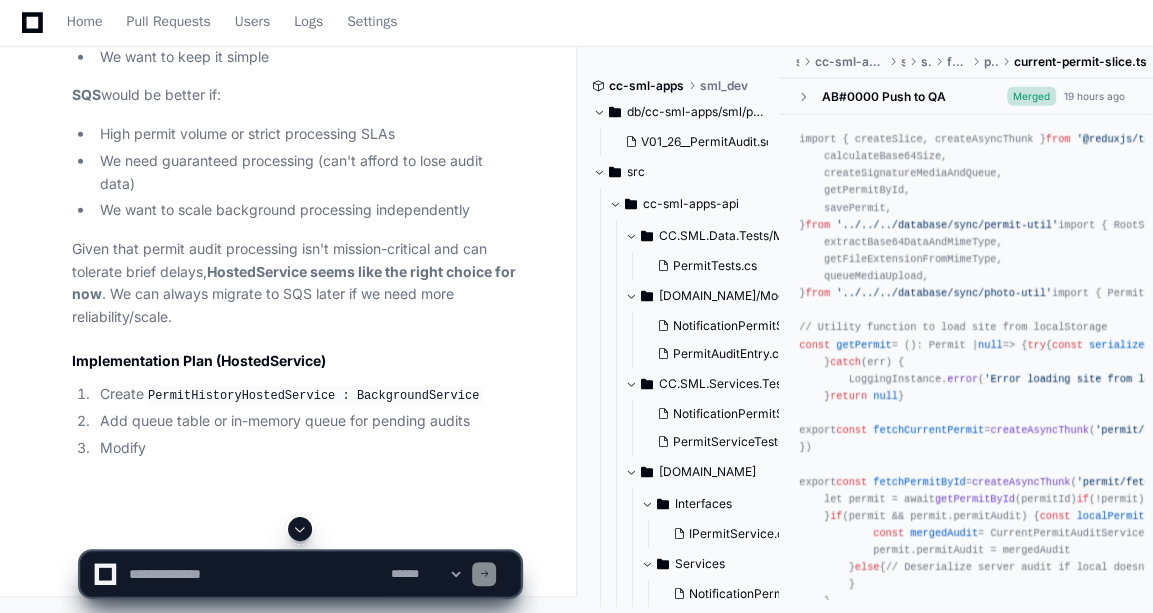click on "Great suggestion! Here's a response you can send:
Subject: Re: HostedService vs SQS for Permit History Processing
Hi  ,
Excellent point about HostedService! That's definitely a simpler approach. Let me compare both options:
HostedService Approach
// Background service runs continuously in same process
public   class   PermitHistoryHostedService  :  BackgroundService
{
protected   override   async  Task  ExecuteAsync ( CancellationToken stoppingToken )
{
while  (!stoppingToken.IsCancellationRequested)
{
// Process pending permit audits from queue/database
await  ProcessPendingAudits();
await  Task.Delay(TimeSpan.FromSeconds( 30 ), stoppingToken);
}
}
}
Pros:
✅ Much simpler implementation - no external services
✅ Runs in-process, shares same DI container/services
✅ No additional AWS costs
✅ Built into .NET, familiar pattern
Cons:
❌ No built-in retry/DLQ mechanisms
SQS Approach" 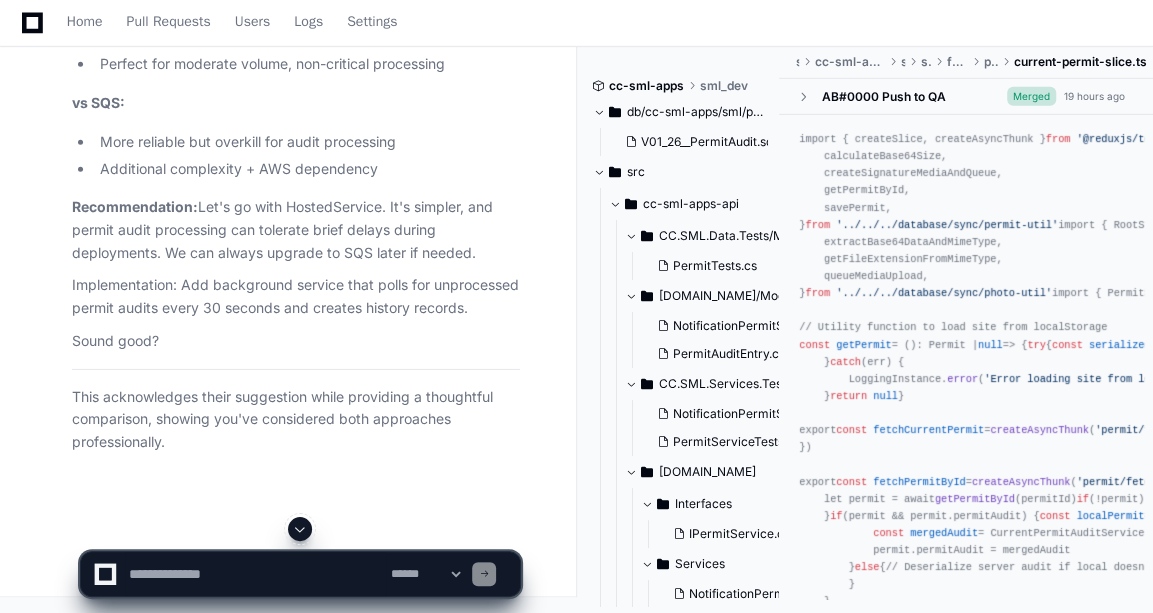 scroll, scrollTop: 39453, scrollLeft: 0, axis: vertical 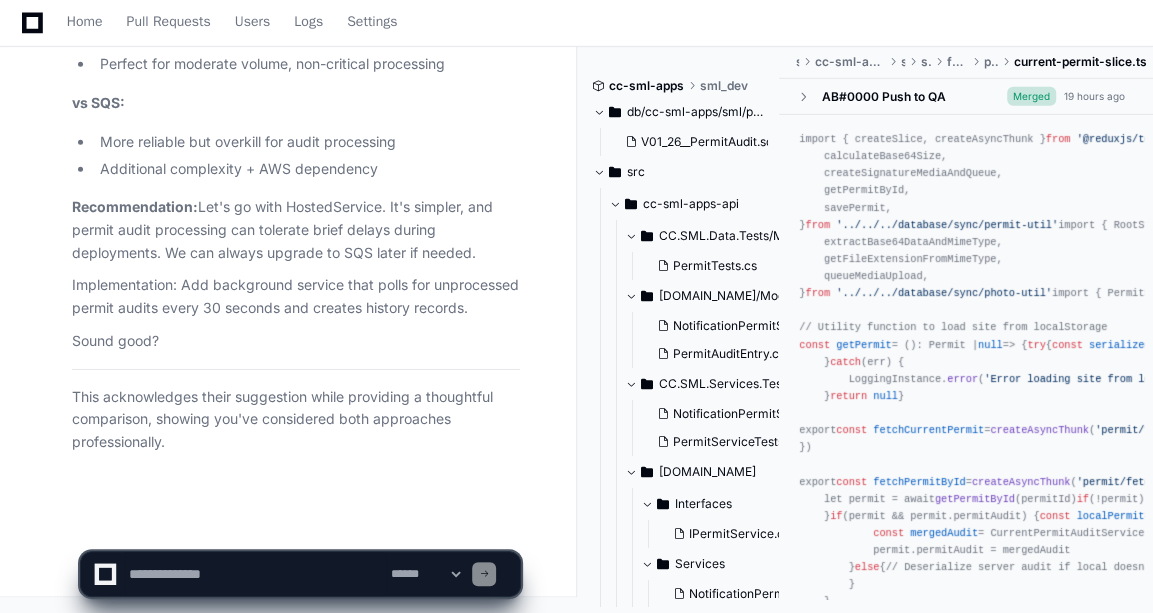click 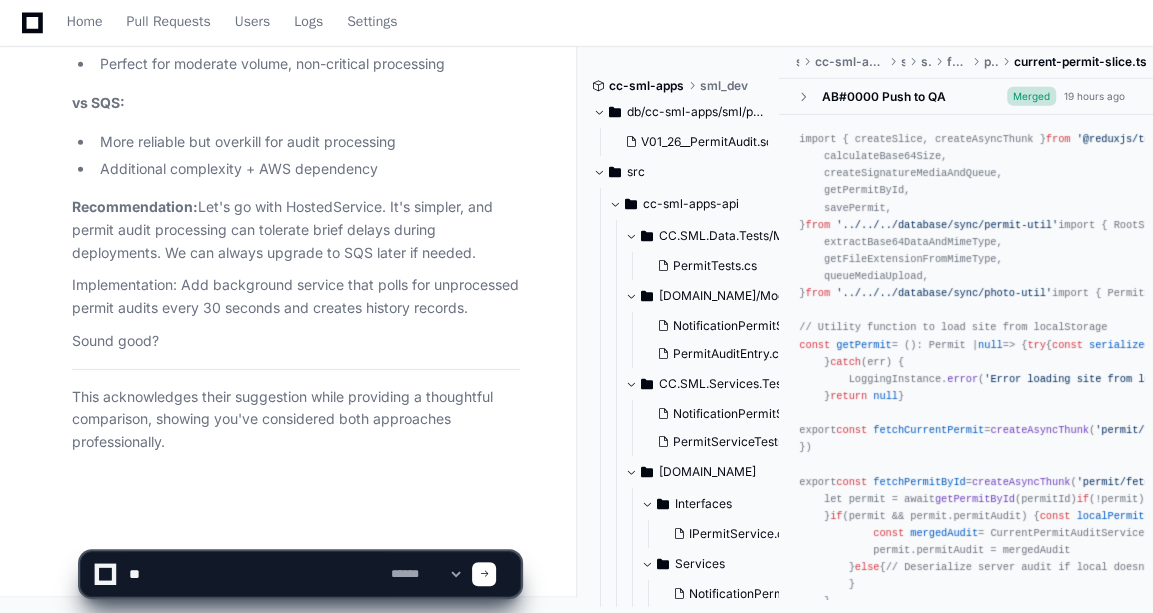 type on "*" 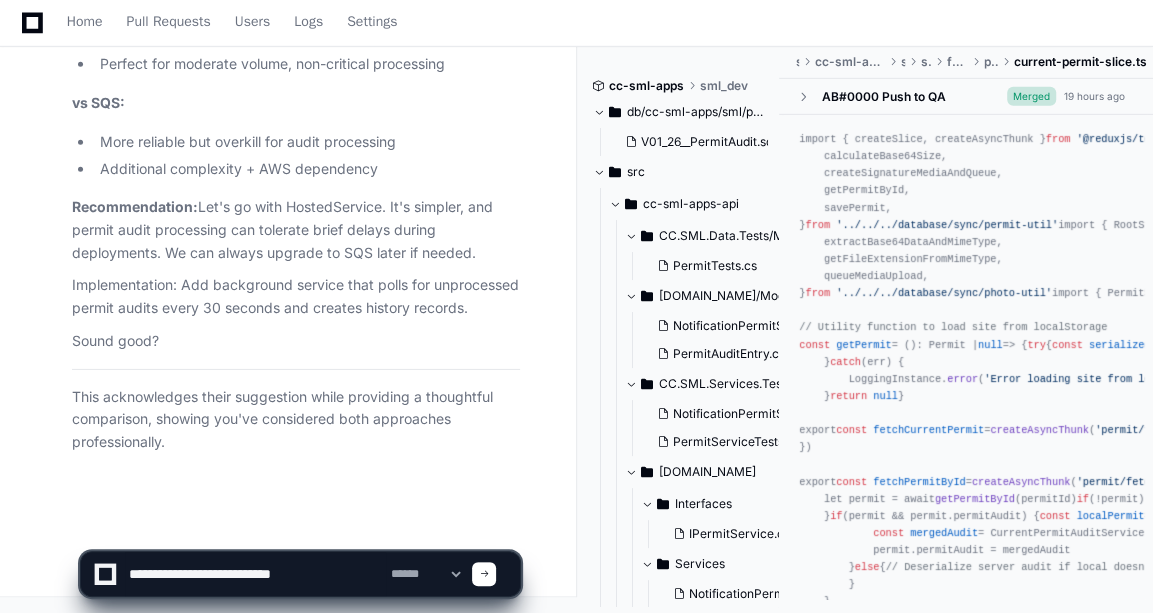 type on "**********" 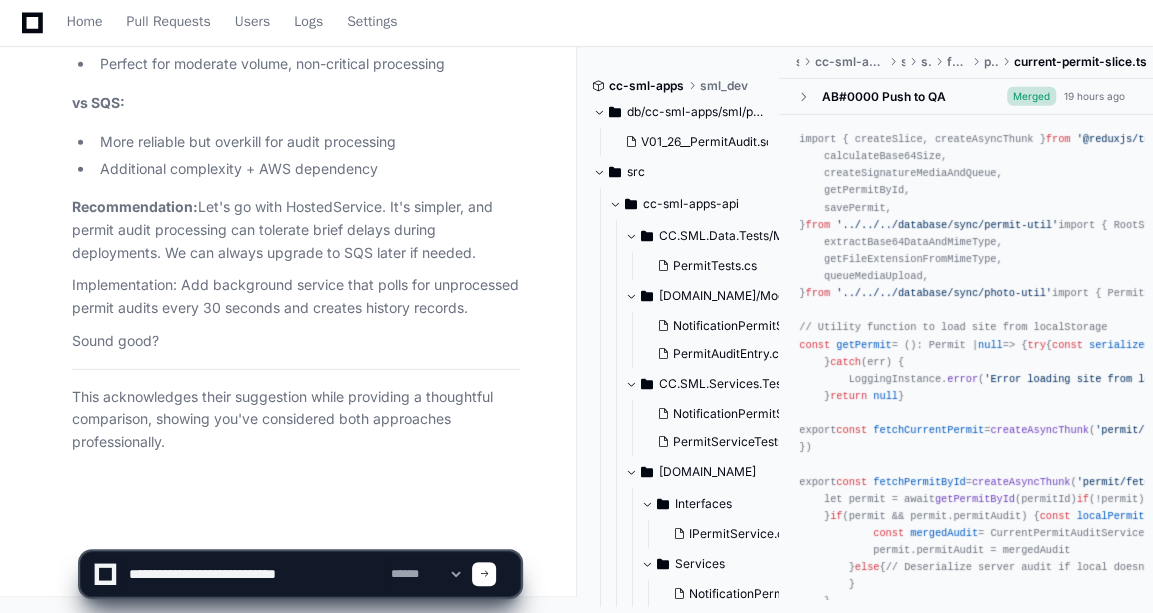 type 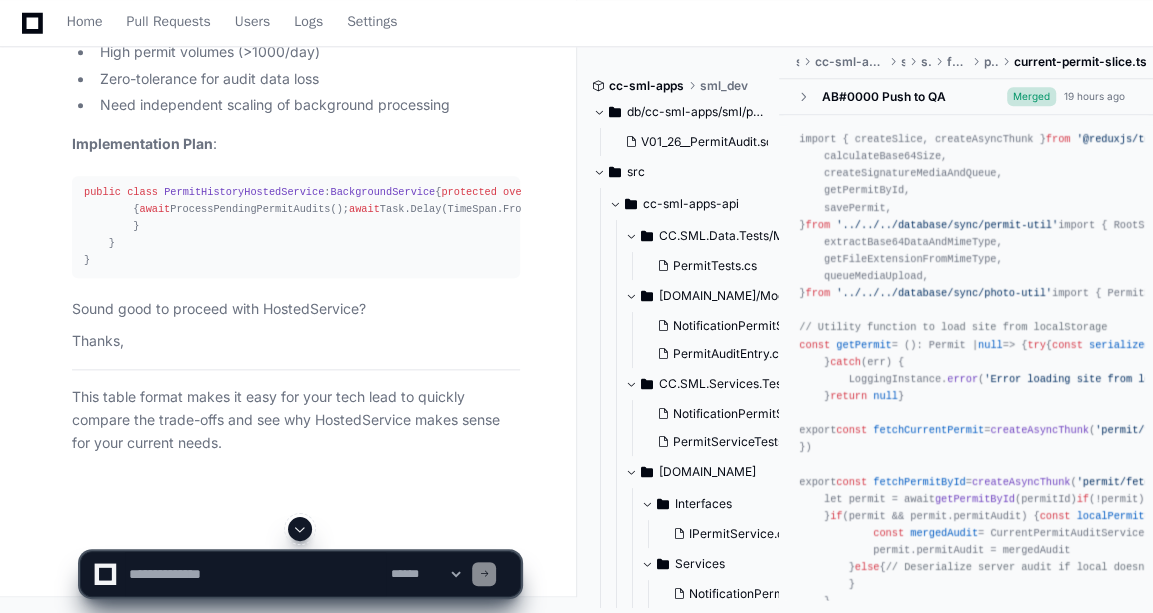 scroll, scrollTop: 40244, scrollLeft: 0, axis: vertical 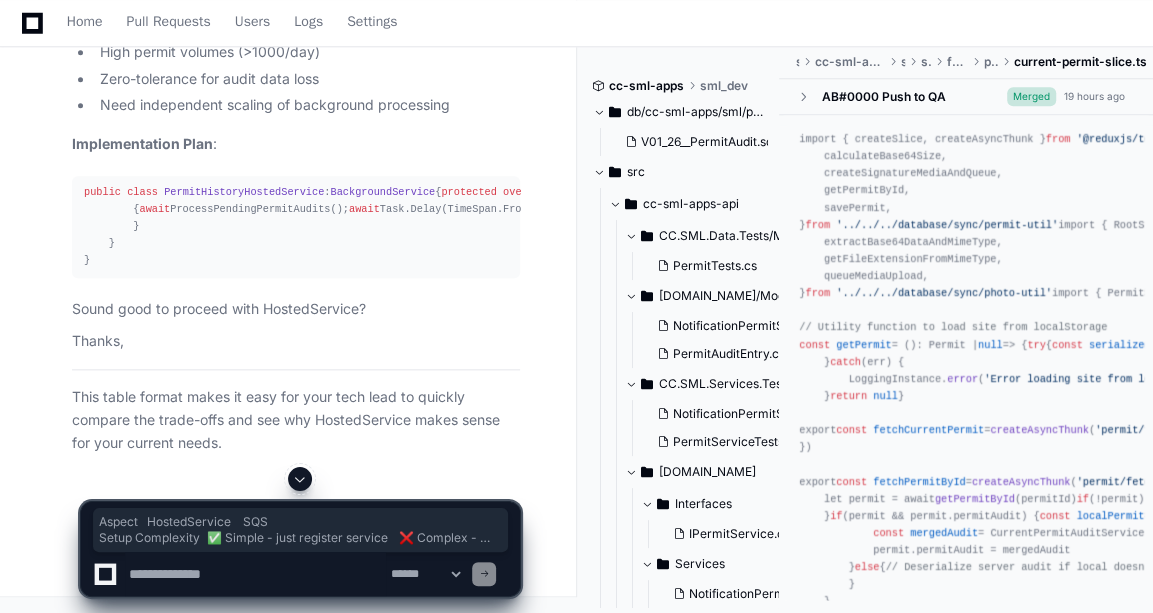 drag, startPoint x: 78, startPoint y: 149, endPoint x: 306, endPoint y: 375, distance: 321.0296 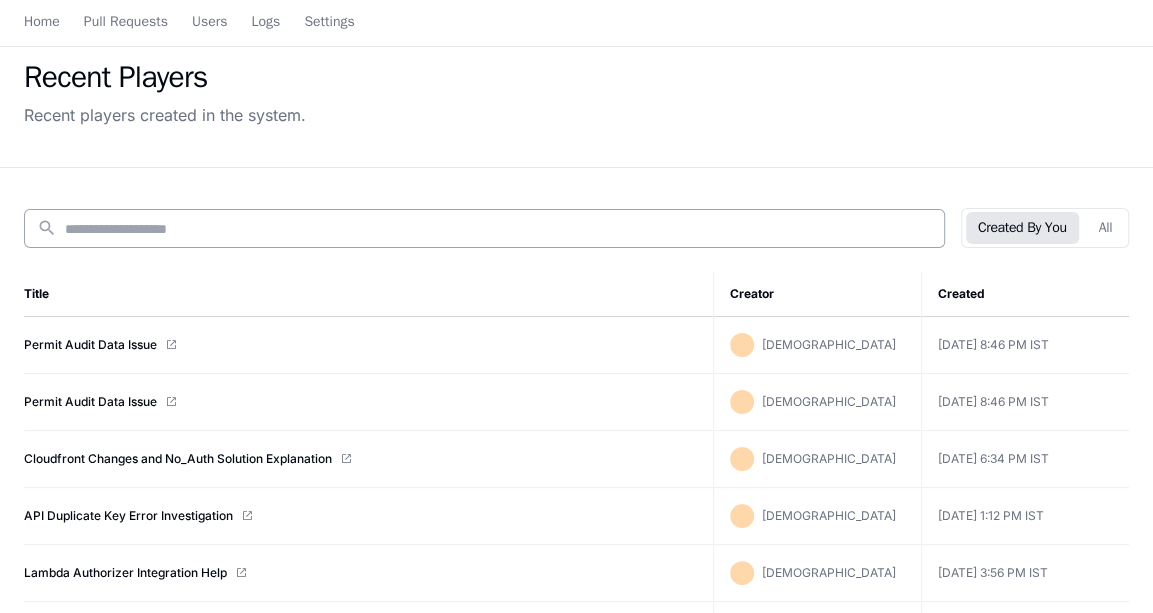 scroll, scrollTop: 0, scrollLeft: 0, axis: both 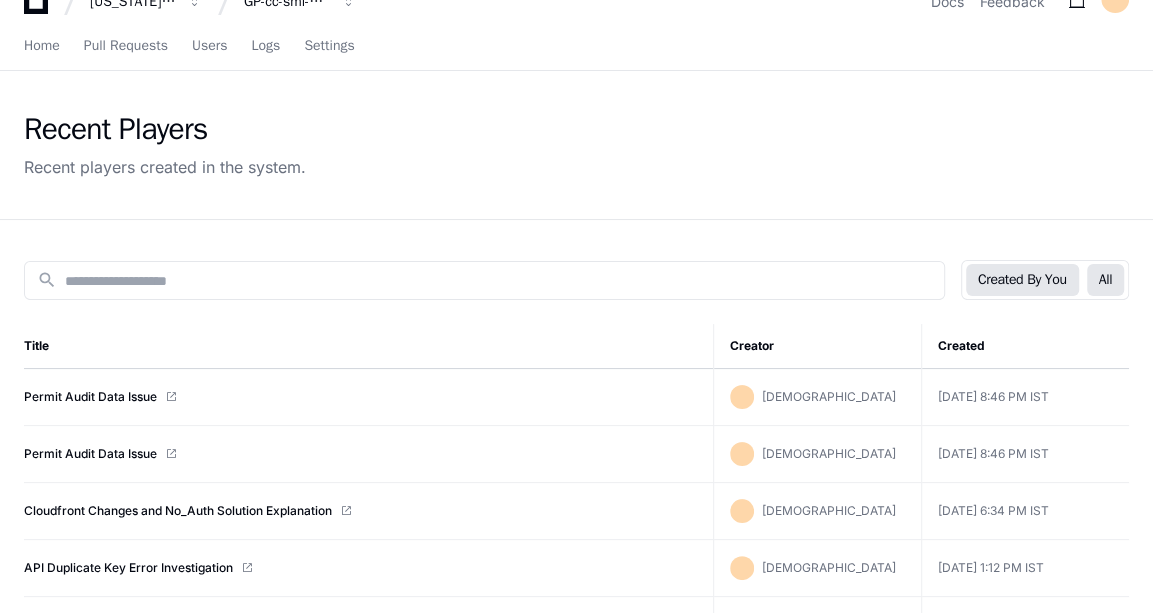 click on "All" 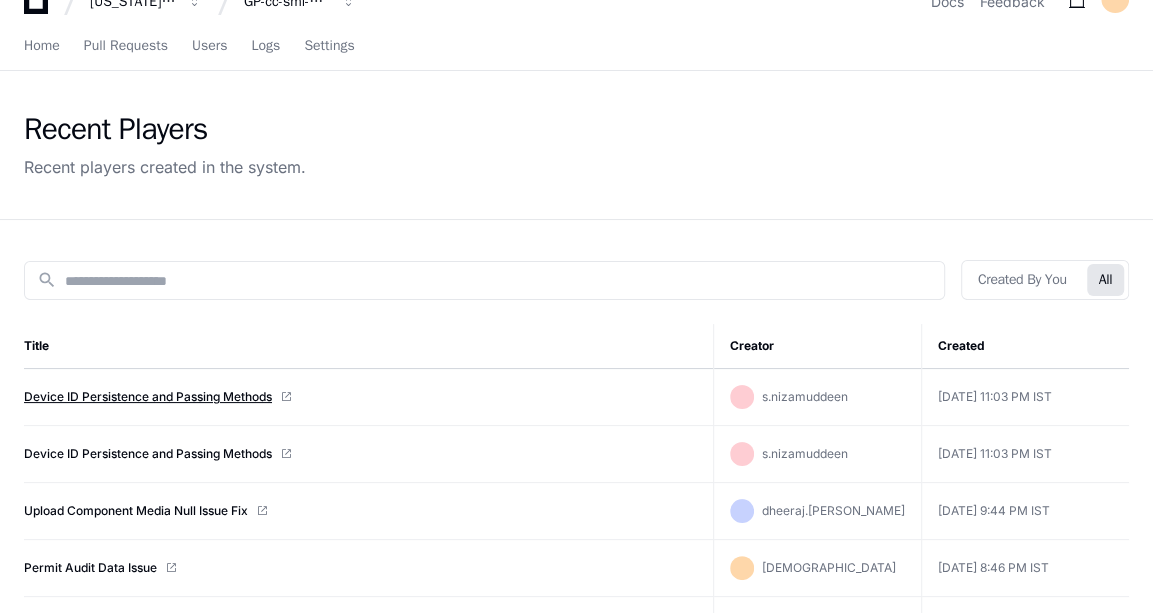 click on "Device ID Persistence and Passing Methods" 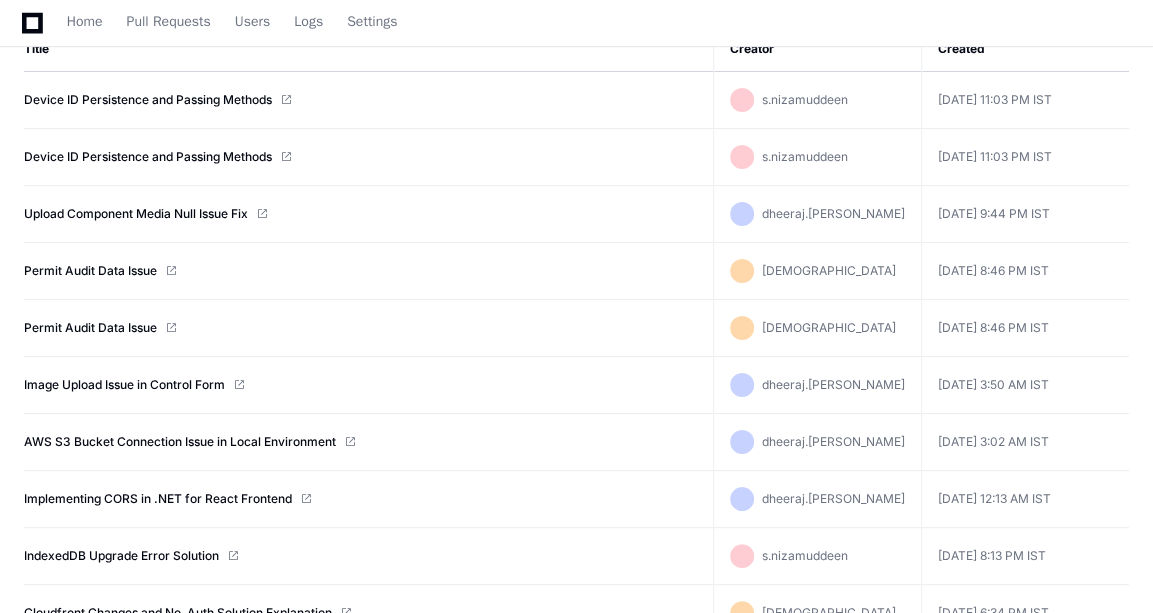 scroll, scrollTop: 0, scrollLeft: 0, axis: both 